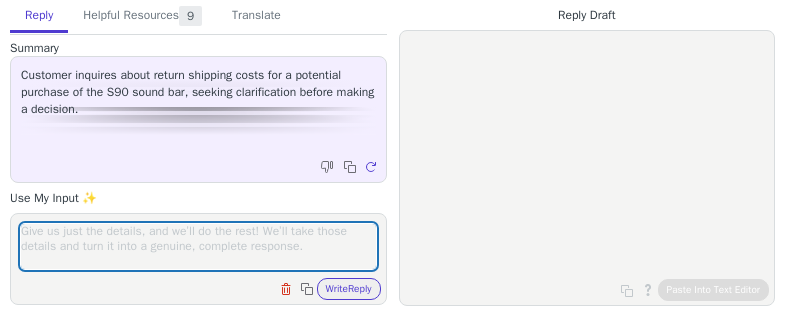 click at bounding box center (198, 246) 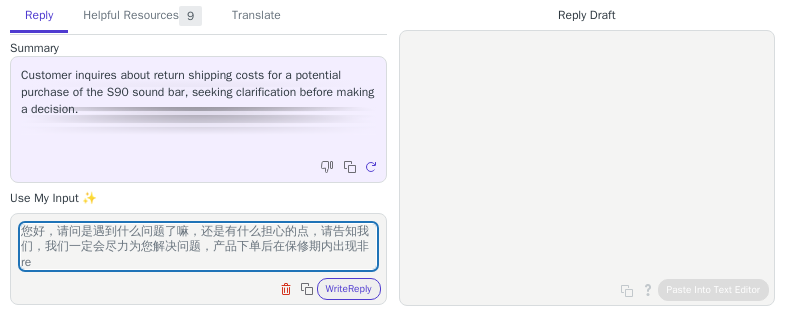 scroll, scrollTop: 1, scrollLeft: 0, axis: vertical 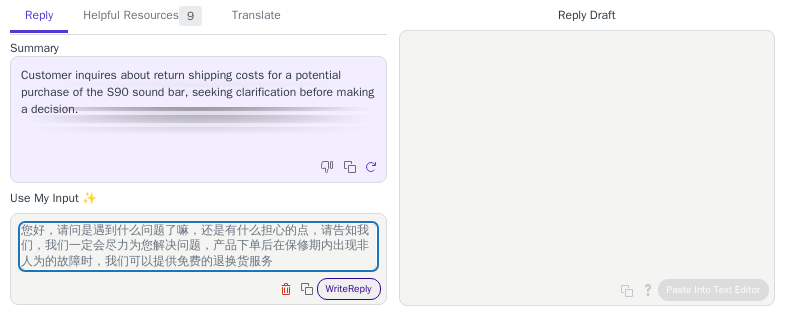 type on "您好，请问是遇到什么问题了嘛，还是有什么担心的点，请告知我们，我们一定会尽力为您解决问题，产品下单后在保修期内出现非人为的故障时，我们可以提供免费的退换货服务" 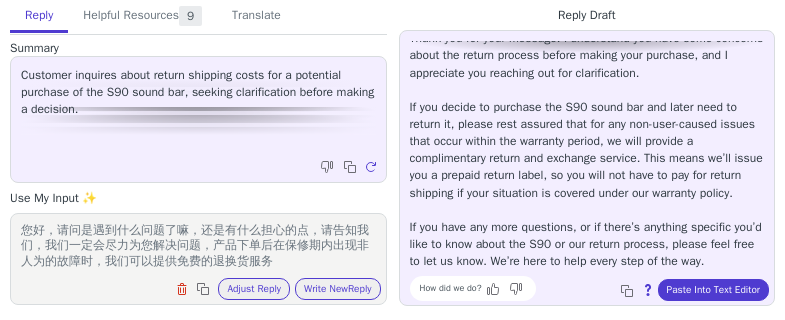 scroll, scrollTop: 0, scrollLeft: 0, axis: both 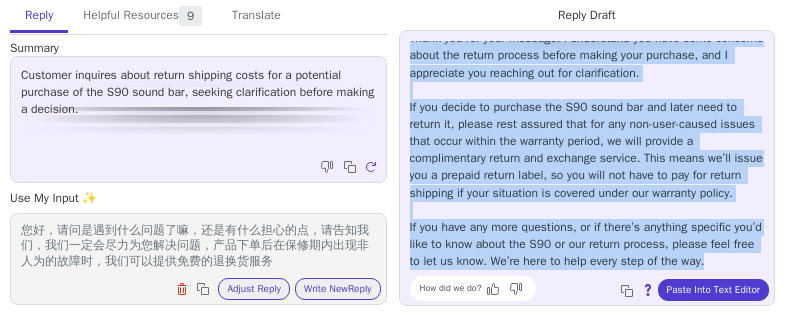 drag, startPoint x: 410, startPoint y: 46, endPoint x: 564, endPoint y: 258, distance: 262.03052 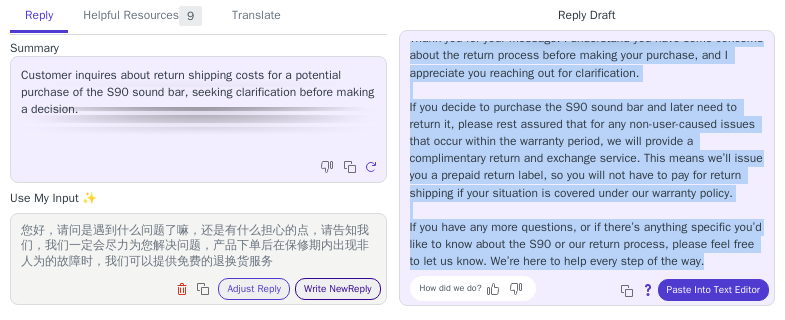 click on "Write New  Reply" at bounding box center (338, 289) 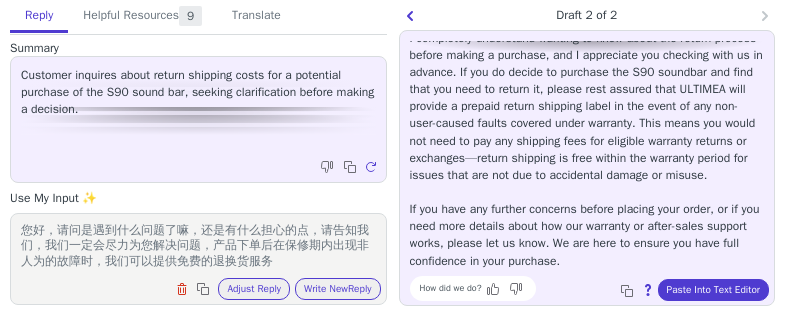 scroll, scrollTop: 0, scrollLeft: 0, axis: both 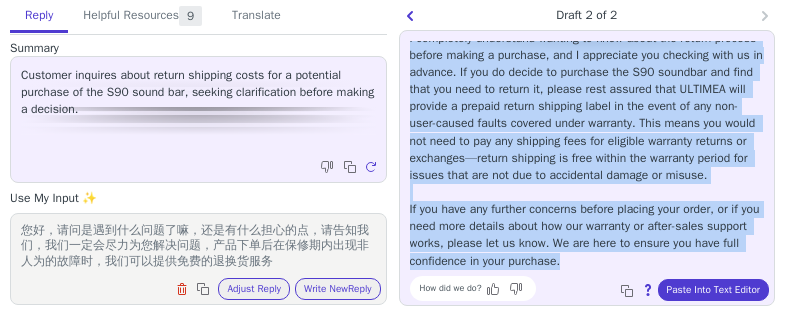 drag, startPoint x: 413, startPoint y: 51, endPoint x: 712, endPoint y: 263, distance: 366.53104 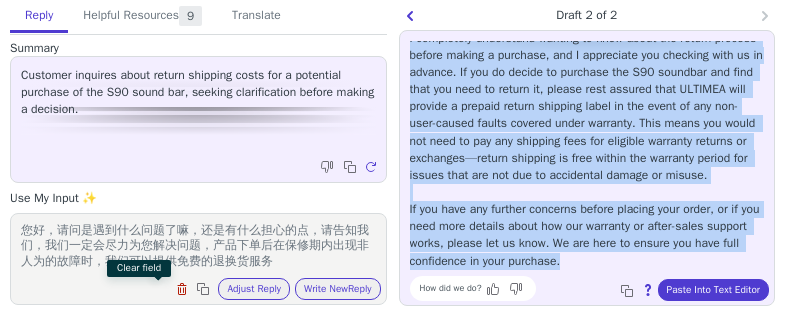 click at bounding box center (184, 291) 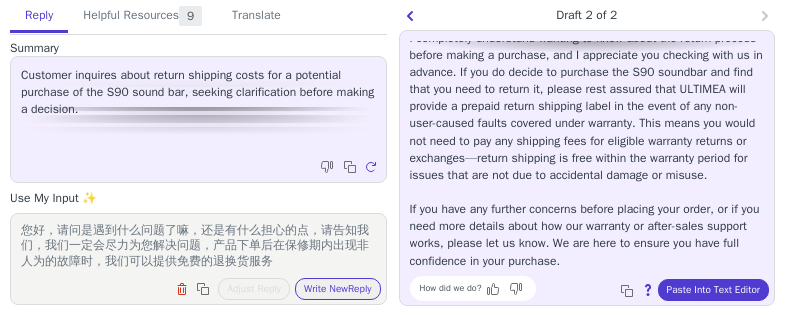 click on "您好，请问是遇到什么问题了嘛，还是有什么担心的点，请告知我们，我们一定会尽力为您解决问题，产品下单后在保修期内出现非人为的故障时，我们可以提供免费的退换货服务" at bounding box center [198, 246] 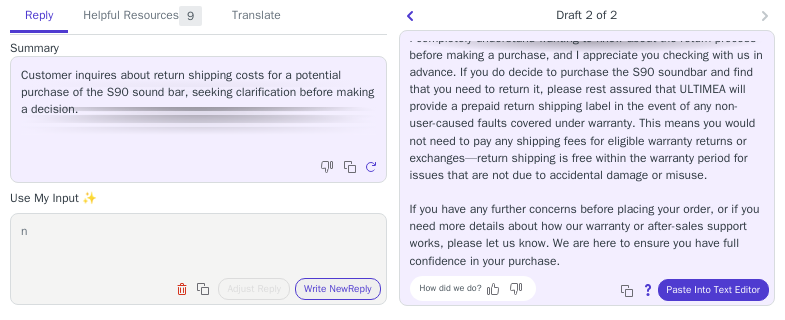 scroll, scrollTop: 0, scrollLeft: 0, axis: both 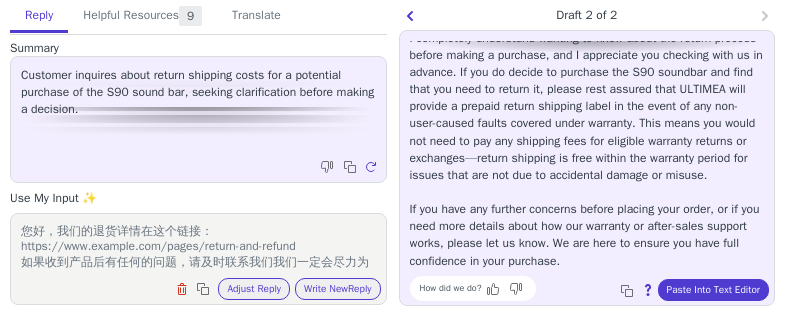 paste on "https://www.ultimea.com/pages/return-and-refund" 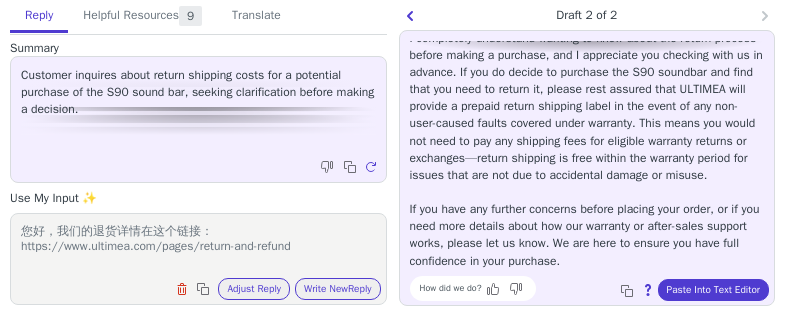 scroll, scrollTop: 1, scrollLeft: 0, axis: vertical 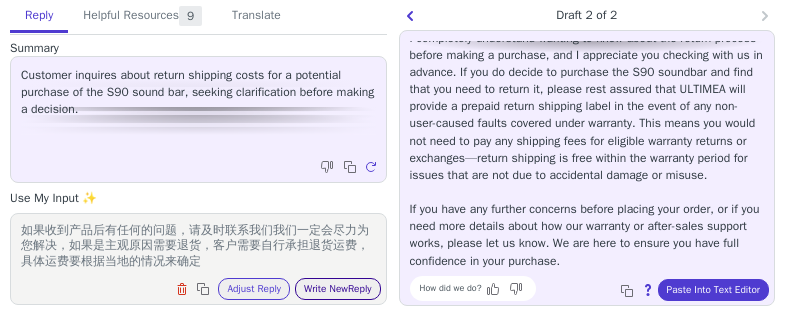 type on "您好，我们的退货详情在这个链接：https://www.ultimea.com/pages/return-and-refund
如果收到产品后有任何的问题，请及时联系我们我们一定会尽力为您解决，如果是主观原因需要退货，客户需要自行承担退货运费，具体运费要根据当地的情况来确定" 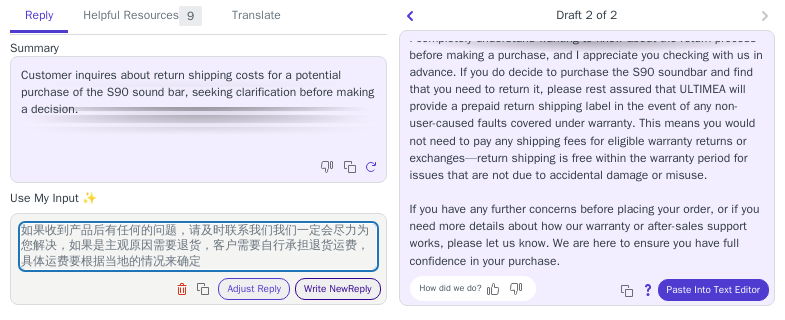 click on "Write New  Reply" at bounding box center (338, 289) 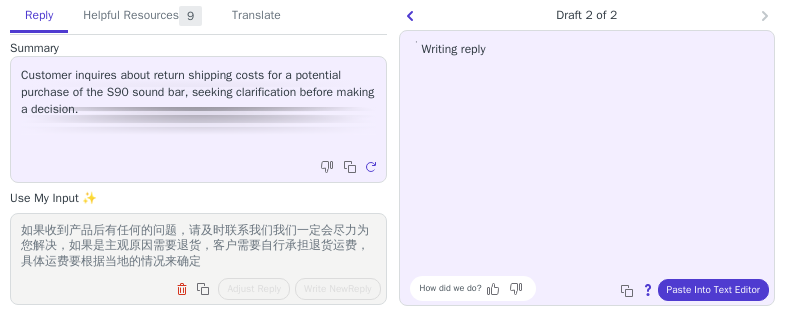 scroll, scrollTop: 0, scrollLeft: 0, axis: both 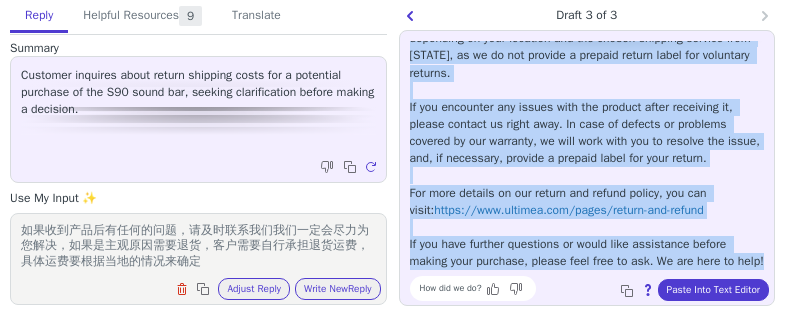 drag, startPoint x: 413, startPoint y: 49, endPoint x: 520, endPoint y: 255, distance: 232.13142 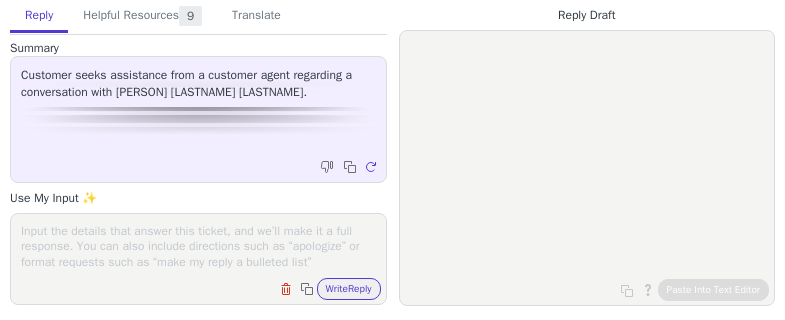 scroll, scrollTop: 0, scrollLeft: 0, axis: both 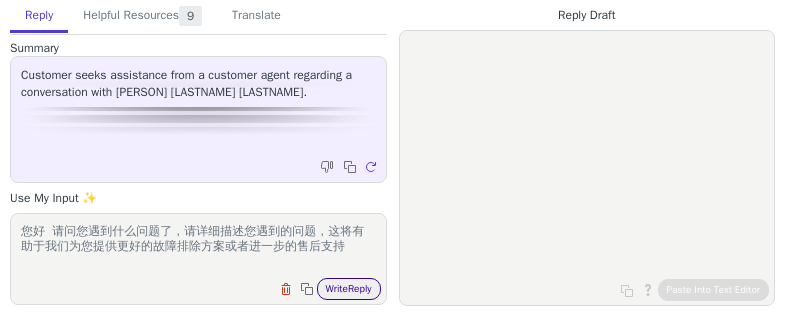 type on "您好  请问您遇到什么问题了，请详细描述您遇到的问题，这将有助于我们为您提供更好的故障排除方案或者进一步的售后支持" 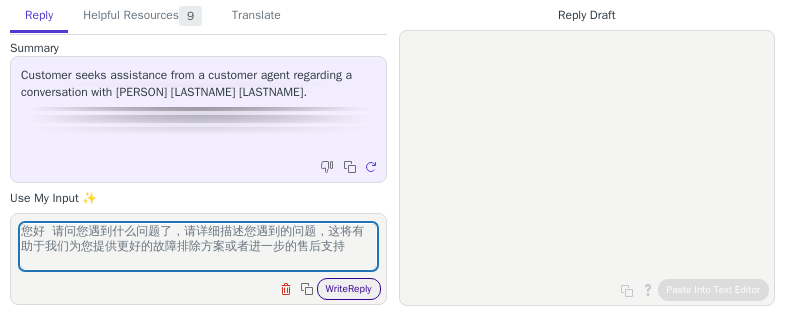 click on "Write  Reply" at bounding box center [349, 289] 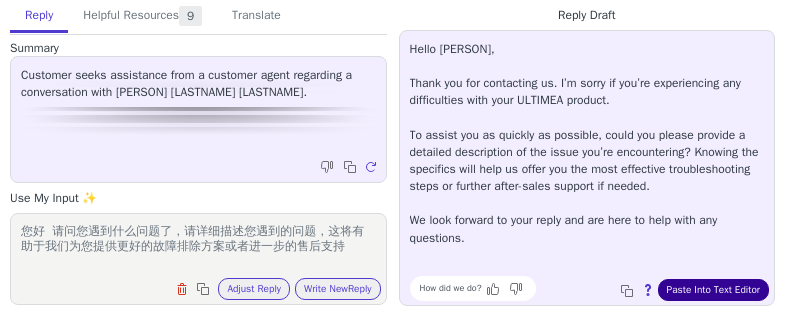 click on "Paste Into Text Editor" at bounding box center (713, 290) 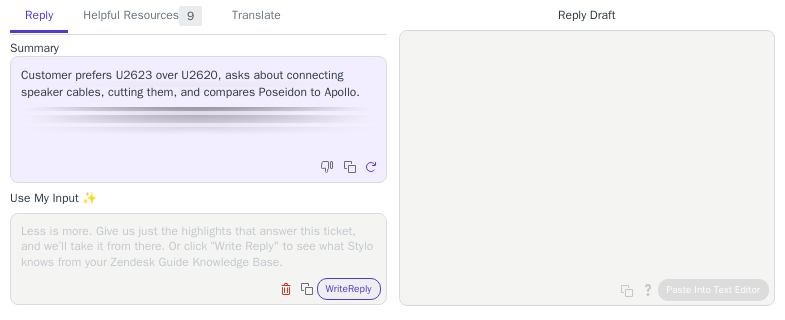 scroll, scrollTop: 0, scrollLeft: 0, axis: both 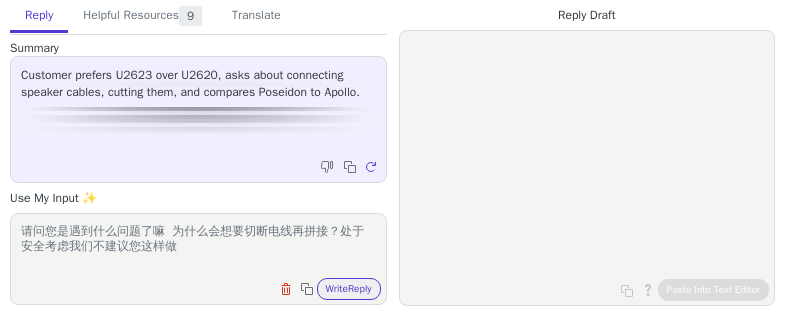 click on "请问您是遇到什么问题了嘛  为什么会想要切断电线再拼接？处于安全考虑我们不建议您这样做" at bounding box center [198, 246] 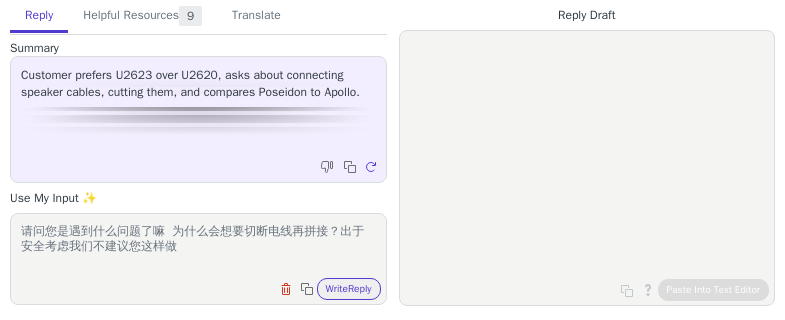 click on "请问您是遇到什么问题了嘛  为什么会想要切断电线再拼接？出于安全考虑我们不建议您这样做" at bounding box center (198, 246) 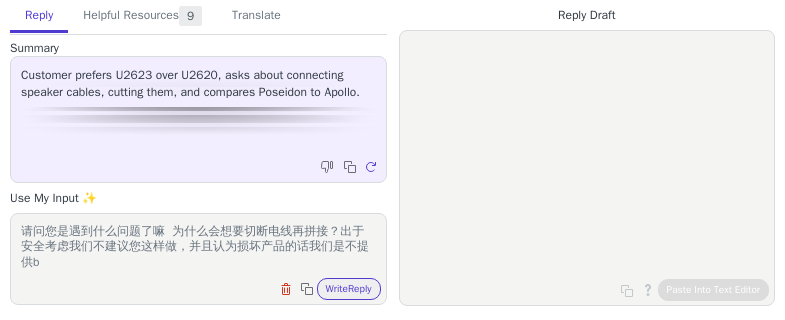 scroll, scrollTop: 1, scrollLeft: 0, axis: vertical 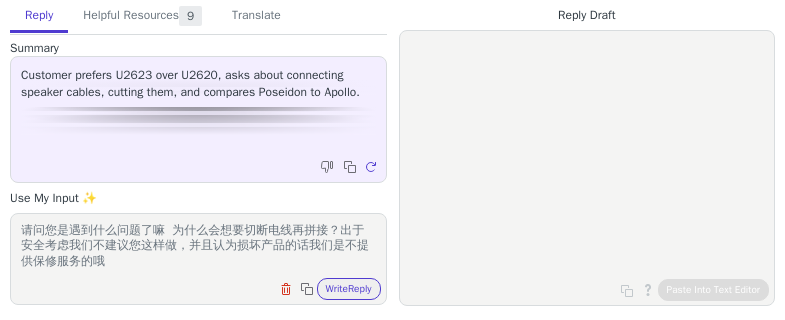 click on "请问您是遇到什么问题了嘛  为什么会想要切断电线再拼接？出于安全考虑我们不建议您这样做，并且认为损坏产品的话我们是不提供保修服务的哦" at bounding box center (198, 246) 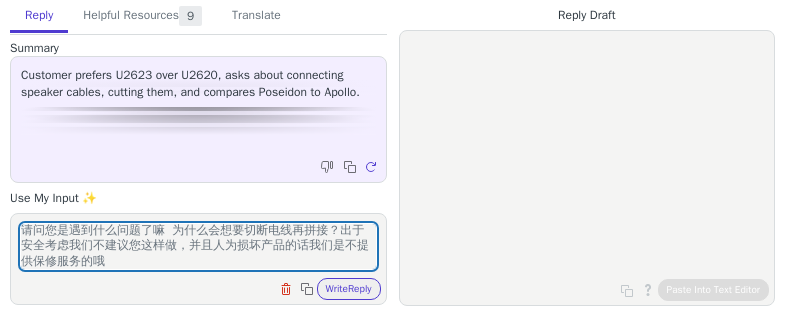 click on "请问您是遇到什么问题了嘛  为什么会想要切断电线再拼接？出于安全考虑我们不建议您这样做，并且人为损坏产品的话我们是不提供保修服务的哦 Clear field Copy to clipboard Write  Reply" at bounding box center [198, 259] 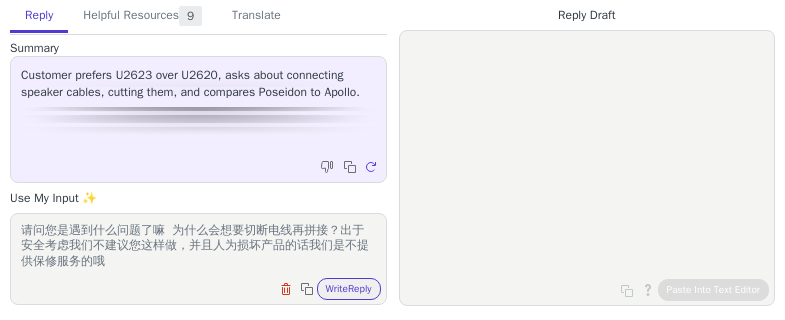 click on "请问您是遇到什么问题了嘛  为什么会想要切断电线再拼接？出于安全考虑我们不建议您这样做，并且人为损坏产品的话我们是不提供保修服务的哦" at bounding box center [198, 246] 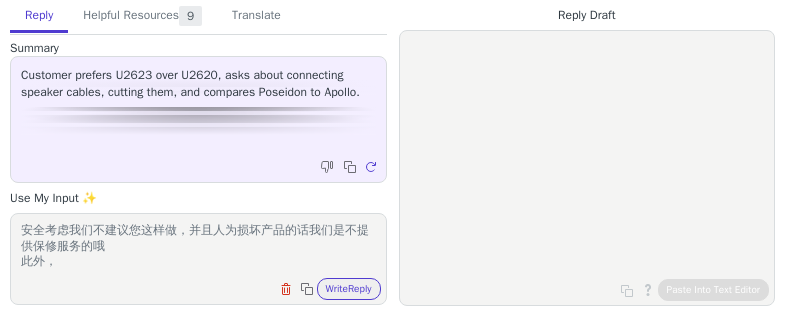 paste on "Apollo系列主打"可
拆分设计",为用户
提供灵活的使用方式
和沉浸式的视听体
验。" 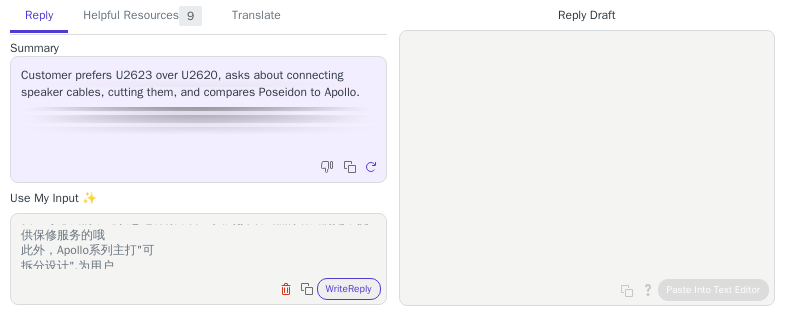 scroll, scrollTop: 0, scrollLeft: 0, axis: both 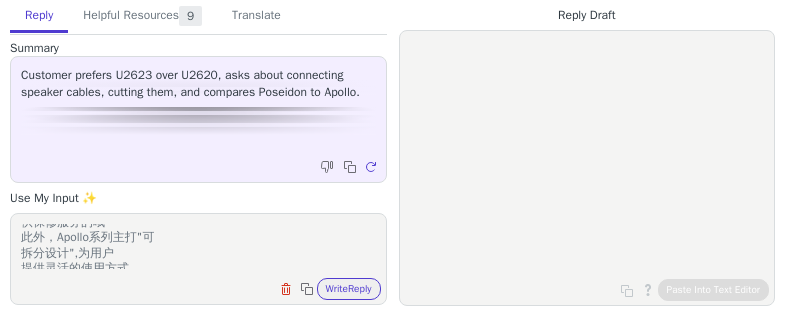 click on "请问您是遇到什么问题了嘛  为什么会想要切断电线再拼接？出于安全考虑我们不建议您这样做，并且人为损坏产品的话我们是不提供保修服务的哦
此外，Apollo系列主打"可
拆分设计",为用户
提供灵活的使用方式
和沉浸式的视听体
验。" at bounding box center (198, 246) 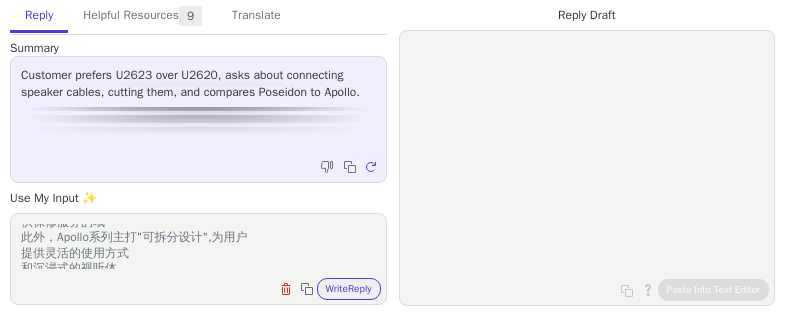 click on "请问您是遇到什么问题了嘛  为什么会想要切断电线再拼接？出于安全考虑我们不建议您这样做，并且人为损坏产品的话我们是不提供保修服务的哦
此外，Apollo系列主打"可拆分设计",为用户
提供灵活的使用方式
和沉浸式的视听体
验。" at bounding box center [198, 246] 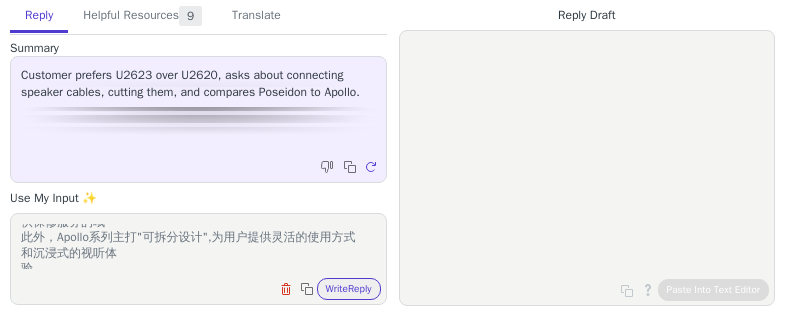 click on "请问您是遇到什么问题了嘛  为什么会想要切断电线再拼接？出于安全考虑我们不建议您这样做，并且人为损坏产品的话我们是不提供保修服务的哦
此外，Apollo系列主打"可拆分设计",为用户提供灵活的使用方式
和沉浸式的视听体
验。" at bounding box center [198, 246] 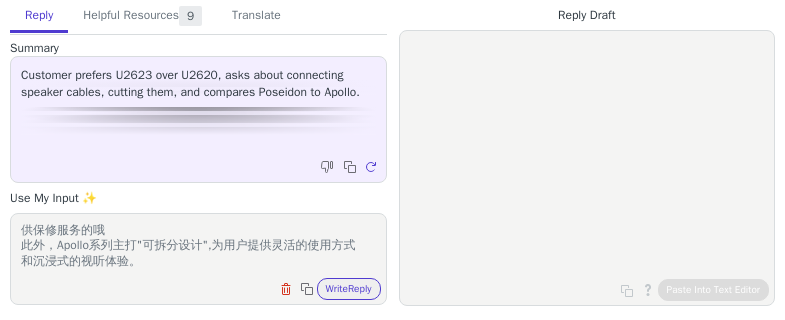 scroll, scrollTop: 32, scrollLeft: 0, axis: vertical 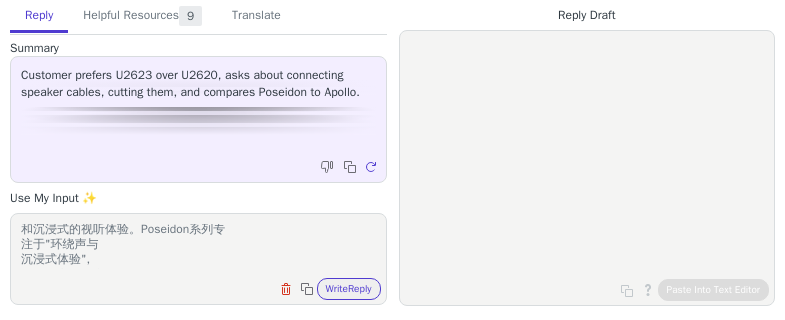 click on "请问您是遇到什么问题了嘛  为什么会想要切断电线再拼接？出于安全考虑我们不建议您这样做，并且人为损坏产品的话我们是不提供保修服务的哦
此外，Apollo系列主打"可拆分设计",为用户提供灵活的使用方式
和沉浸式的视听体验。Poseidon系列专
注于"环绕声与
沉浸式体验",
为追求高品质音
效的用户提供影
院级的环绕声解
决方案。" at bounding box center (198, 246) 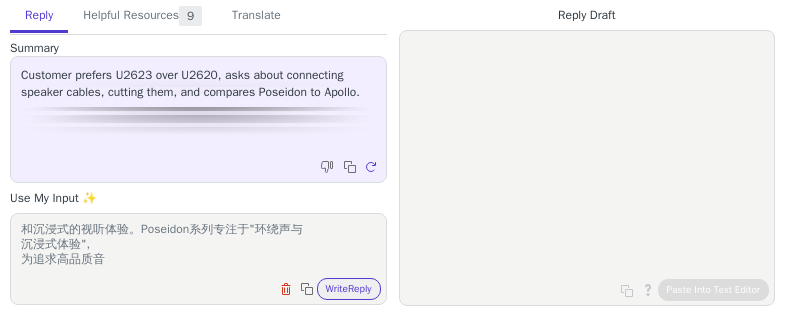 scroll, scrollTop: 61, scrollLeft: 0, axis: vertical 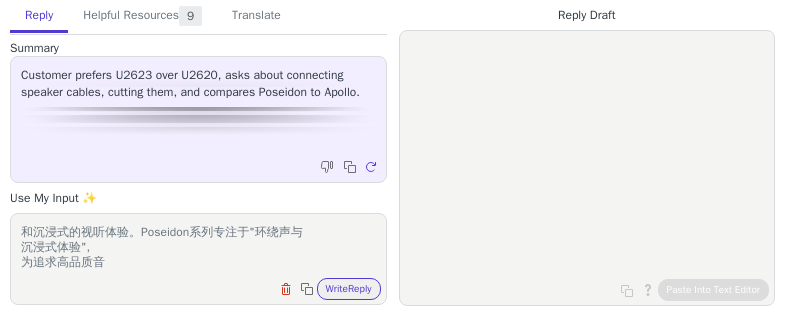 click on "请问您是遇到什么问题了嘛  为什么会想要切断电线再拼接？出于安全考虑我们不建议您这样做，并且人为损坏产品的话我们是不提供保修服务的哦
此外，Apollo系列主打"可拆分设计",为用户提供灵活的使用方式
和沉浸式的视听体验。Poseidon系列专注于"环绕声与
沉浸式体验",
为追求高品质音
效的用户提供影
院级的环绕声解
决方案。" at bounding box center (198, 246) 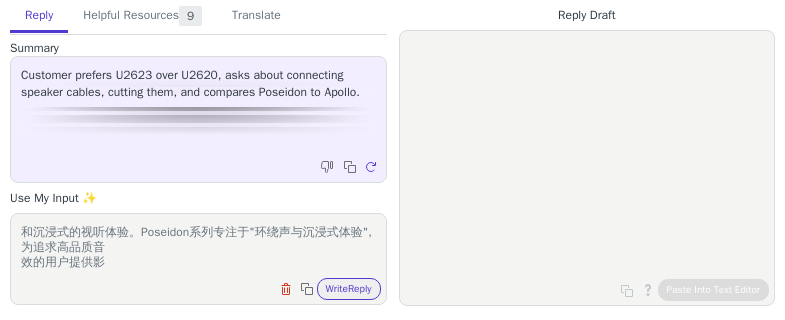 click on "请问您是遇到什么问题了嘛  为什么会想要切断电线再拼接？出于安全考虑我们不建议您这样做，并且人为损坏产品的话我们是不提供保修服务的哦
此外，Apollo系列主打"可拆分设计",为用户提供灵活的使用方式
和沉浸式的视听体验。Poseidon系列专注于"环绕声与沉浸式体验",
为追求高品质音
效的用户提供影
院级的环绕声解
决方案。" at bounding box center (198, 246) 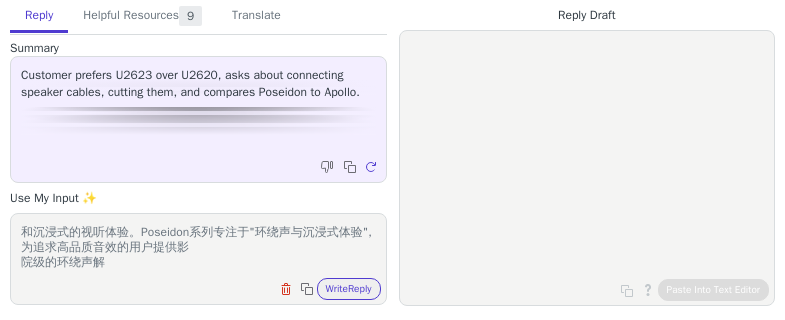 click on "请问您是遇到什么问题了嘛  为什么会想要切断电线再拼接？出于安全考虑我们不建议您这样做，并且人为损坏产品的话我们是不提供保修服务的哦
此外，Apollo系列主打"可拆分设计",为用户提供灵活的使用方式
和沉浸式的视听体验。Poseidon系列专注于"环绕声与沉浸式体验",为追求高品质音效的用户提供影
院级的环绕声解
决方案。" at bounding box center [198, 246] 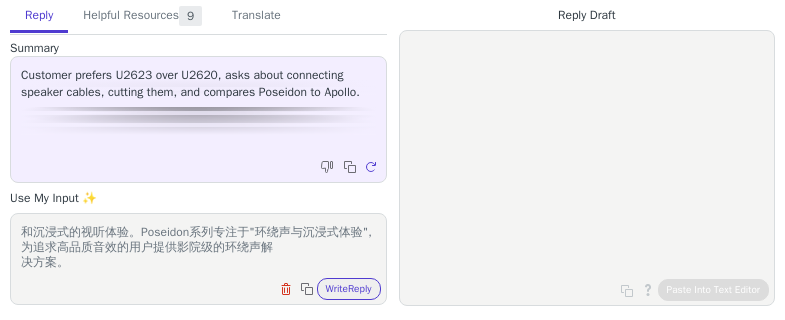 click on "请问您是遇到什么问题了嘛  为什么会想要切断电线再拼接？出于安全考虑我们不建议您这样做，并且人为损坏产品的话我们是不提供保修服务的哦
此外，Apollo系列主打"可拆分设计",为用户提供灵活的使用方式
和沉浸式的视听体验。Poseidon系列专注于"环绕声与沉浸式体验",为追求高品质音效的用户提供影院级的环绕声解
决方案。" at bounding box center [198, 246] 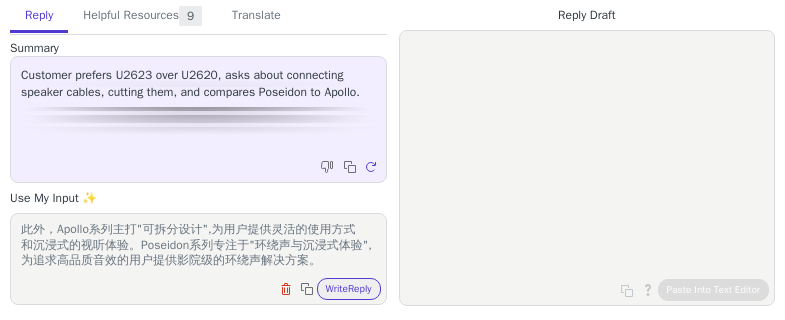 scroll, scrollTop: 0, scrollLeft: 0, axis: both 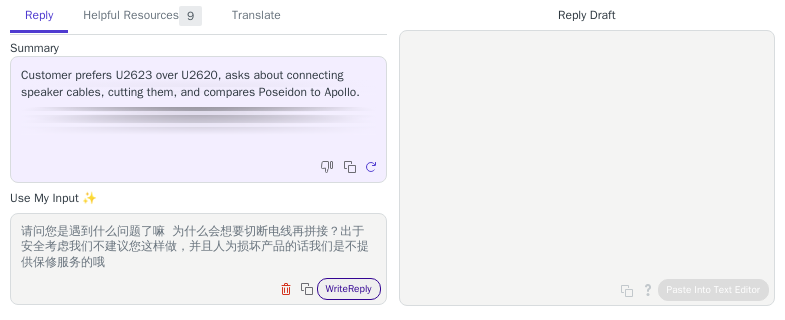 click on "Write  Reply" at bounding box center (349, 289) 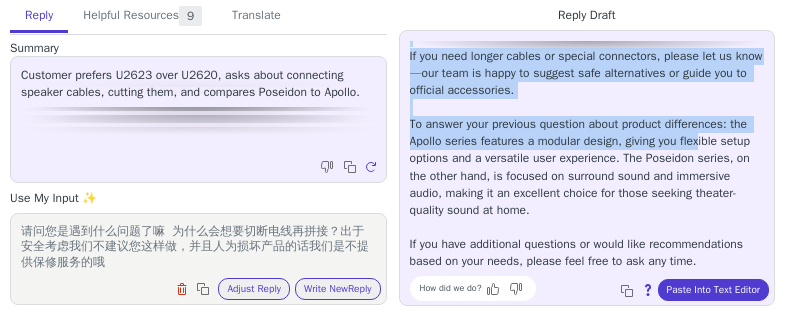 scroll, scrollTop: 233, scrollLeft: 0, axis: vertical 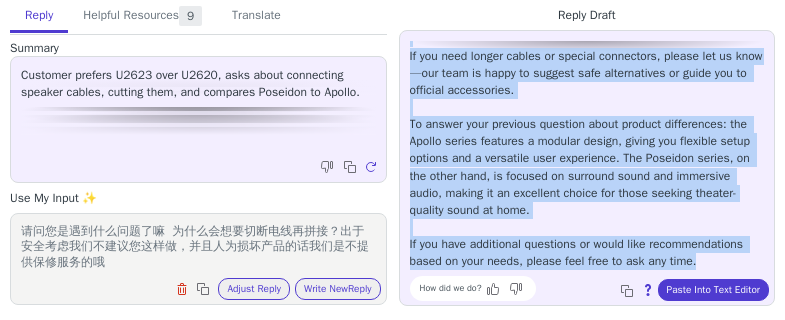 drag, startPoint x: 411, startPoint y: 48, endPoint x: 510, endPoint y: 265, distance: 238.51625 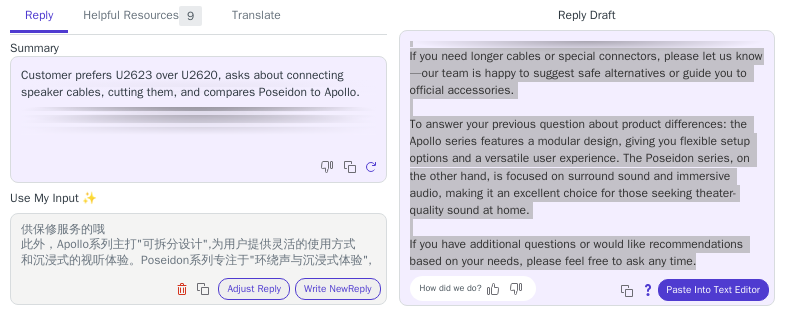 scroll, scrollTop: 47, scrollLeft: 0, axis: vertical 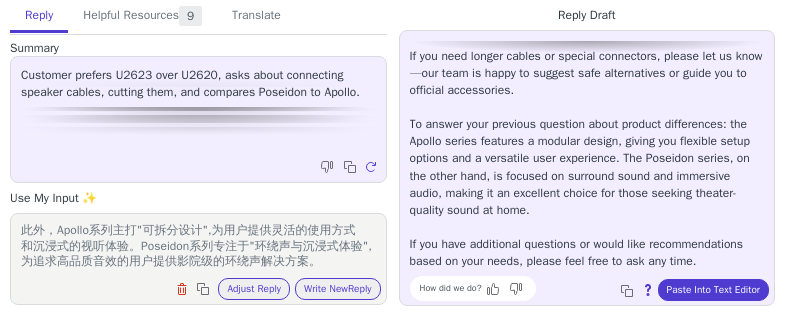 click on "请问您是遇到什么问题了嘛  为什么会想要切断电线再拼接？出于安全考虑我们不建议您这样做，并且人为损坏产品的话我们是不提供保修服务的哦
此外，Apollo系列主打"可拆分设计",为用户提供灵活的使用方式
和沉浸式的视听体验。Poseidon系列专注于"环绕声与沉浸式体验",为追求高品质音效的用户提供影院级的环绕声解决方案。" at bounding box center (198, 246) 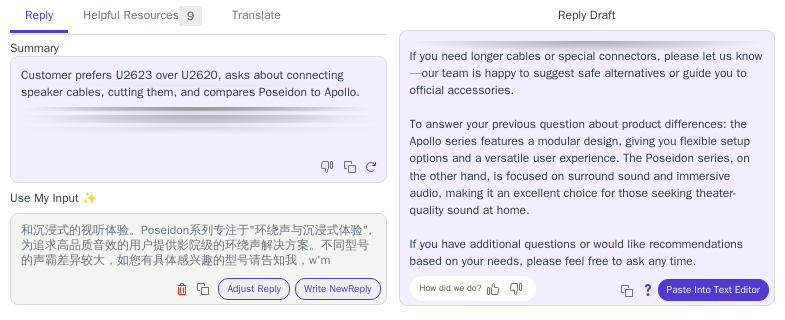 scroll, scrollTop: 78, scrollLeft: 0, axis: vertical 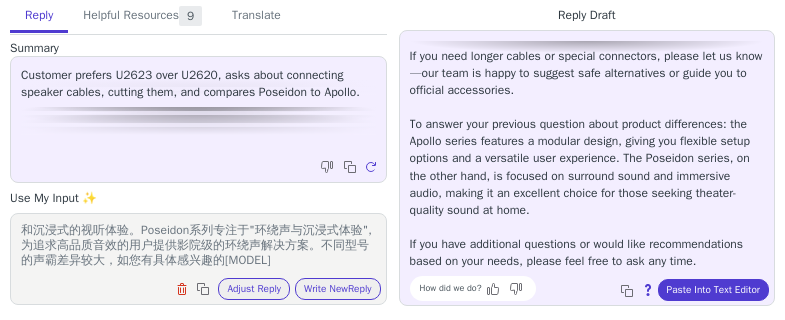 click on "请问您是遇到什么问题了嘛  为什么会想要切断电线再拼接？出于安全考虑我们不建议您这样做，并且人为损坏产品的话我们是不提供保修服务的哦
此外，Apollo系列主打"可拆分设计",为用户提供灵活的使用方式
和沉浸式的视听体验。Poseidon系列专注于"环绕声与沉浸式体验",为追求高品质音效的用户提供影院级的环绕声解决方案。不同型号的声霸差异较大，如您有具体感兴趣的[MODEL]" at bounding box center (198, 246) 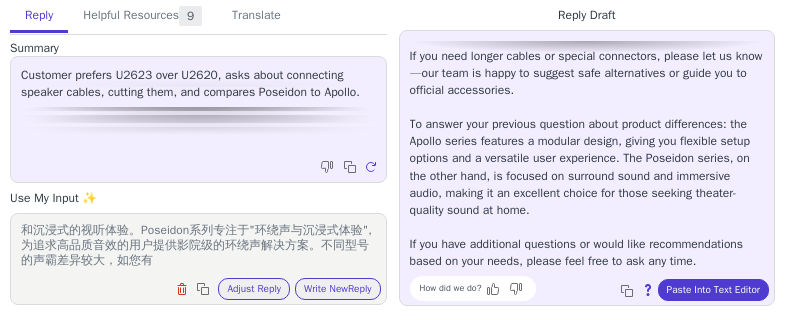 click on "请问您是遇到什么问题了嘛  为什么会想要切断电线再拼接？出于安全考虑我们不建议您这样做，并且人为损坏产品的话我们是不提供保修服务的哦
此外，Apollo系列主打"可拆分设计",为用户提供灵活的使用方式
和沉浸式的视听体验。Poseidon系列专注于"环绕声与沉浸式体验",为追求高品质音效的用户提供影院级的环绕声解决方案。不同型号的声霸差异较大，如您有" at bounding box center (198, 246) 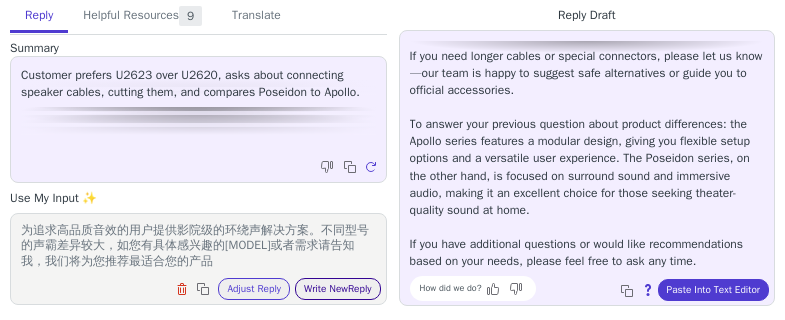 type on "请问您是遇到什么问题了嘛  为什么会想要切断电线再拼接？出于安全考虑我们不建议您这样做，并且人为损坏产品的话我们是不提供保修服务的哦
此外，Apollo系列主打"可拆分设计",为用户提供灵活的使用方式
和沉浸式的视听体验。Poseidon系列专注于"环绕声与沉浸式体验",为追求高品质音效的用户提供影院级的环绕声解决方案。不同型号的声霸差异较大，如您有具体感兴趣的[MODEL]或者需求请告知我，我们将为您推荐最适合您的产品" 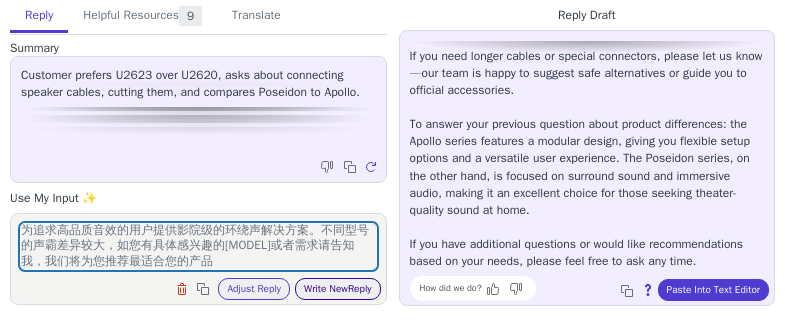 click on "Write New  Reply" at bounding box center (338, 289) 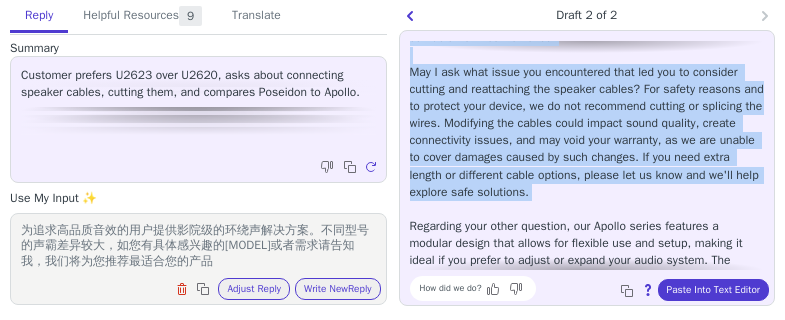 scroll, scrollTop: 216, scrollLeft: 0, axis: vertical 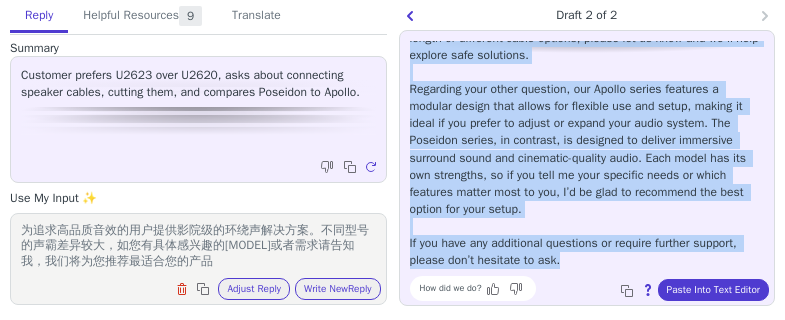 drag, startPoint x: 409, startPoint y: 45, endPoint x: 629, endPoint y: 263, distance: 309.716 